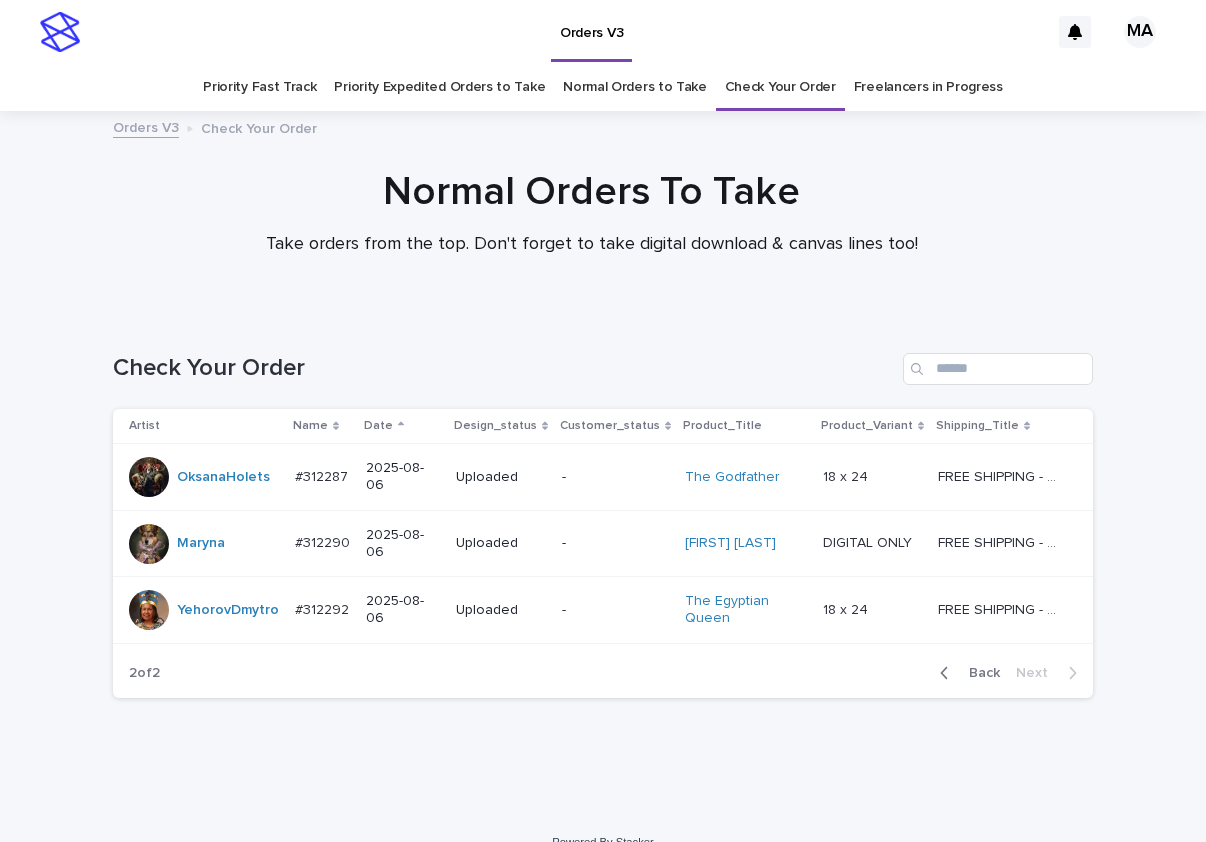 scroll, scrollTop: 0, scrollLeft: 0, axis: both 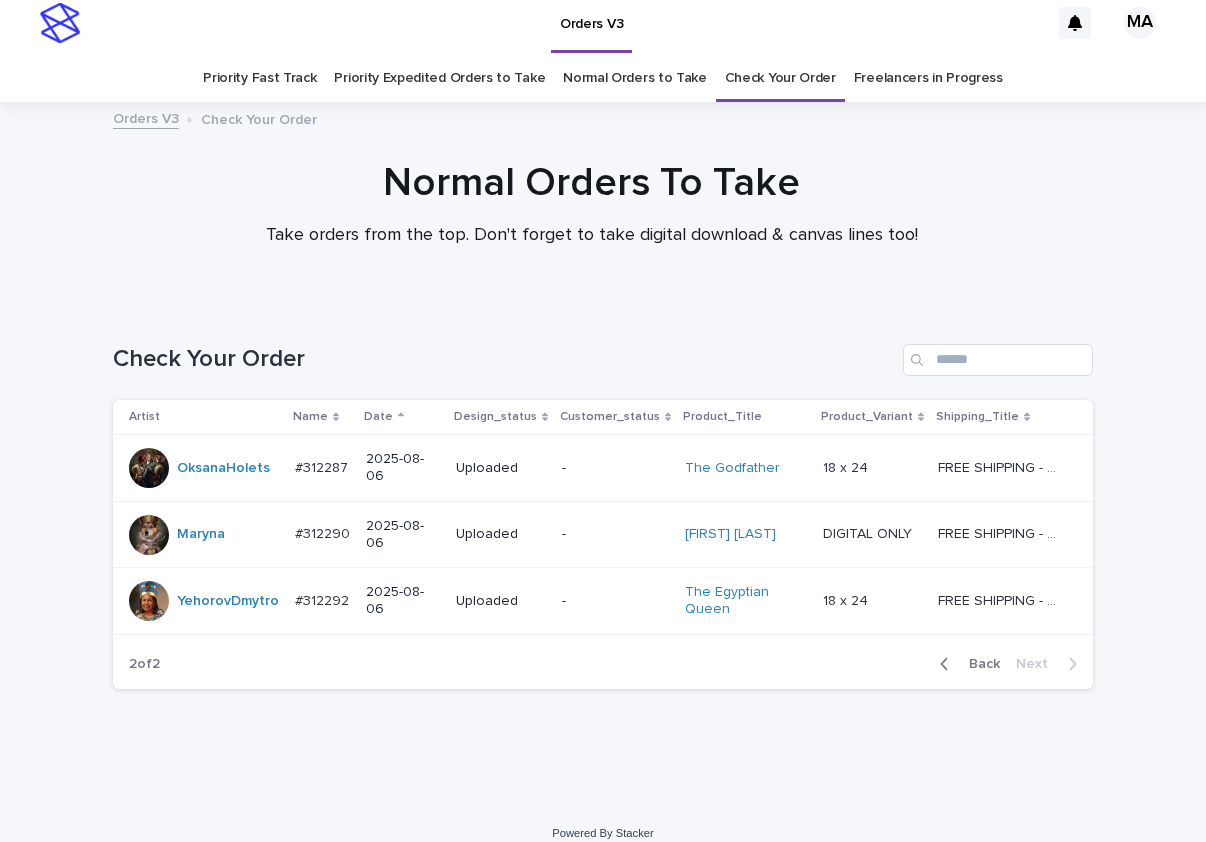 click on "Orders V3 MA Priority Fast Track Priority Expedited Orders to Take Normal Orders to Take Check Your Order Freelancers in Progress Orders V3 Check Your Order Normal Orders To Take Take orders from the top. Don't forget to take digital download & canvas lines too! Loading... Saving… Loading... Saving… Check Your Order Artist Name Date Design_status Customer_status Product_Title Product_Variant Shipping_Title OksanaHolets   #312287 #312287   2025-08-06 Uploaded - The Godfather   18 x 24 18 x 24   FREE SHIPPING - preview in 1-2 business days, after your approval delivery will take 5-10 b.d. FREE SHIPPING - preview in 1-2 business days, after your approval delivery will take 5-10 b.d.   Maryna   #312290 #312290   2025-08-06 Uploaded - Majesty Barkington   DIGITAL ONLY DIGITAL ONLY   FREE SHIPPING - preview in 1-2 business days, after your approval delivery will take 5-10 b.d. FREE SHIPPING - preview in 1-2 business days, after your approval delivery will take 5-10 b.d.   YehorovDmytro   #312292 #312292 -" at bounding box center (603, 426) 